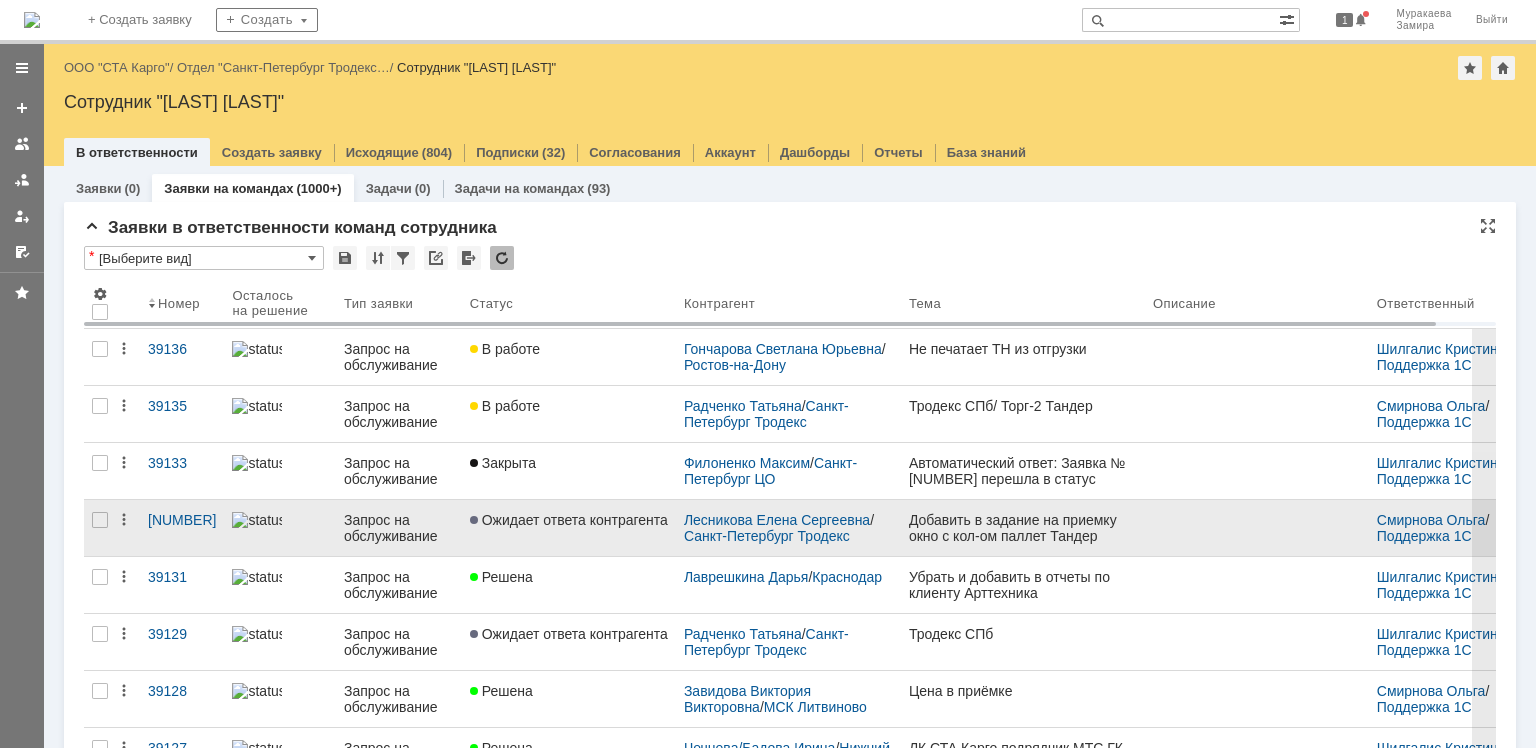 scroll, scrollTop: 0, scrollLeft: 0, axis: both 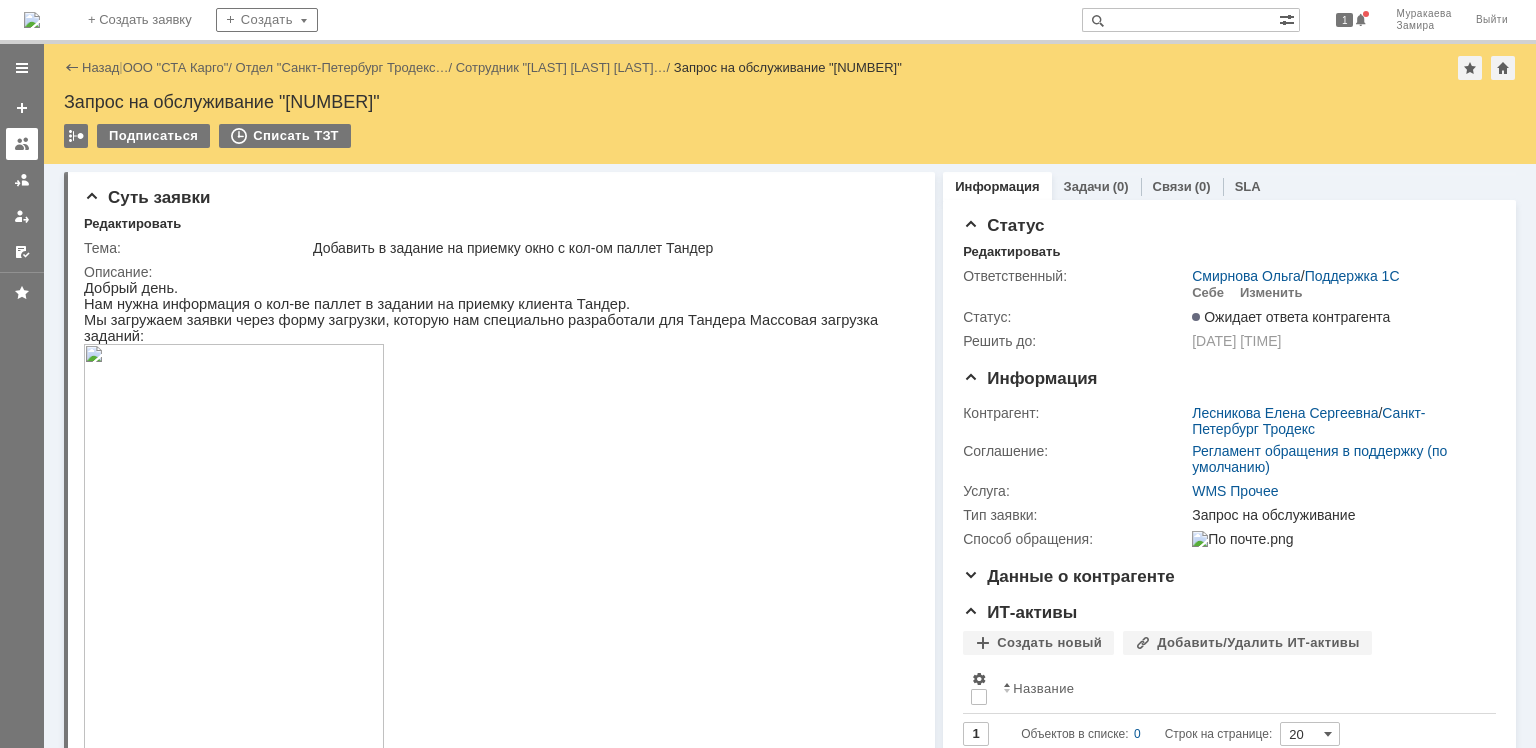 click at bounding box center (22, 144) 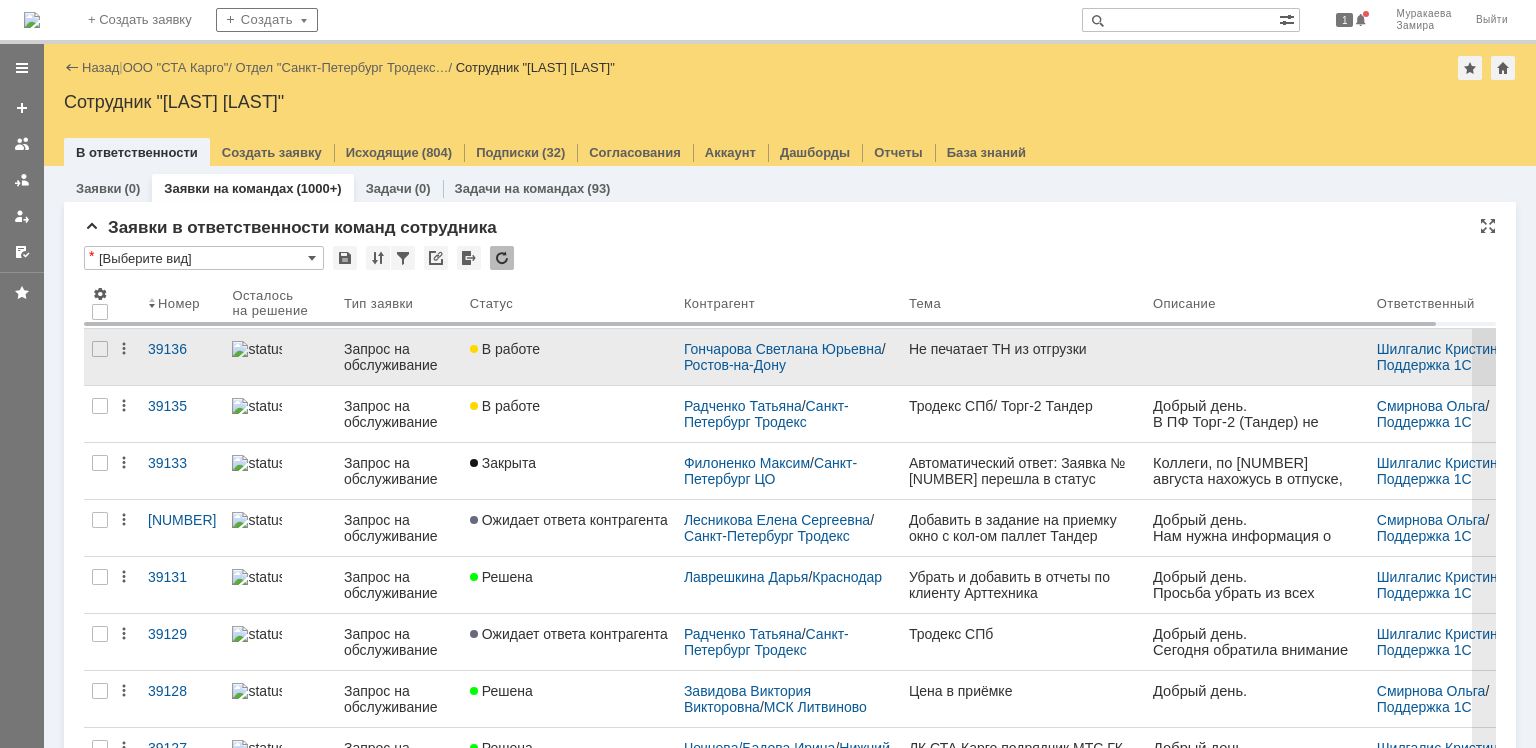 click on "Запрос на обслуживание" at bounding box center (399, 357) 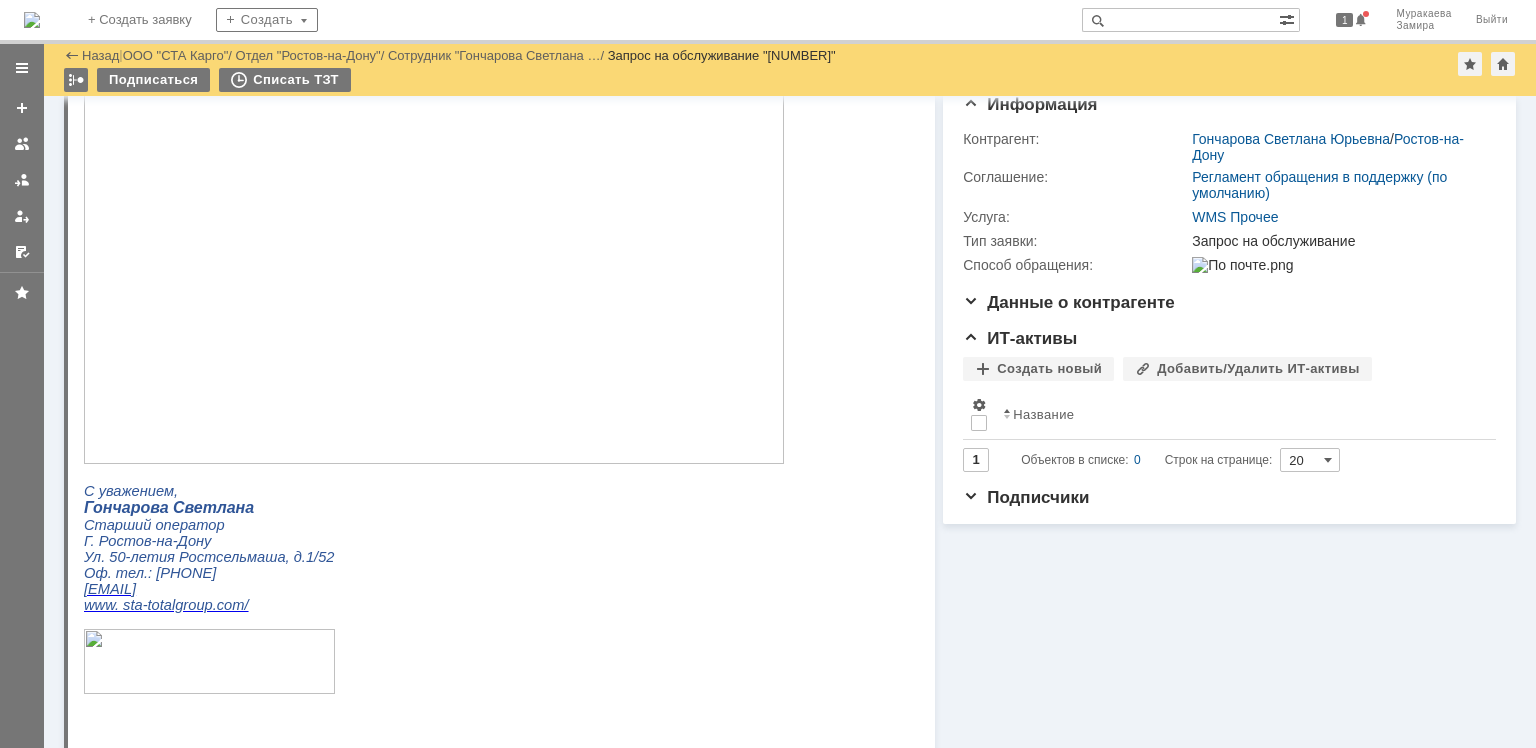 click at bounding box center [434, 267] 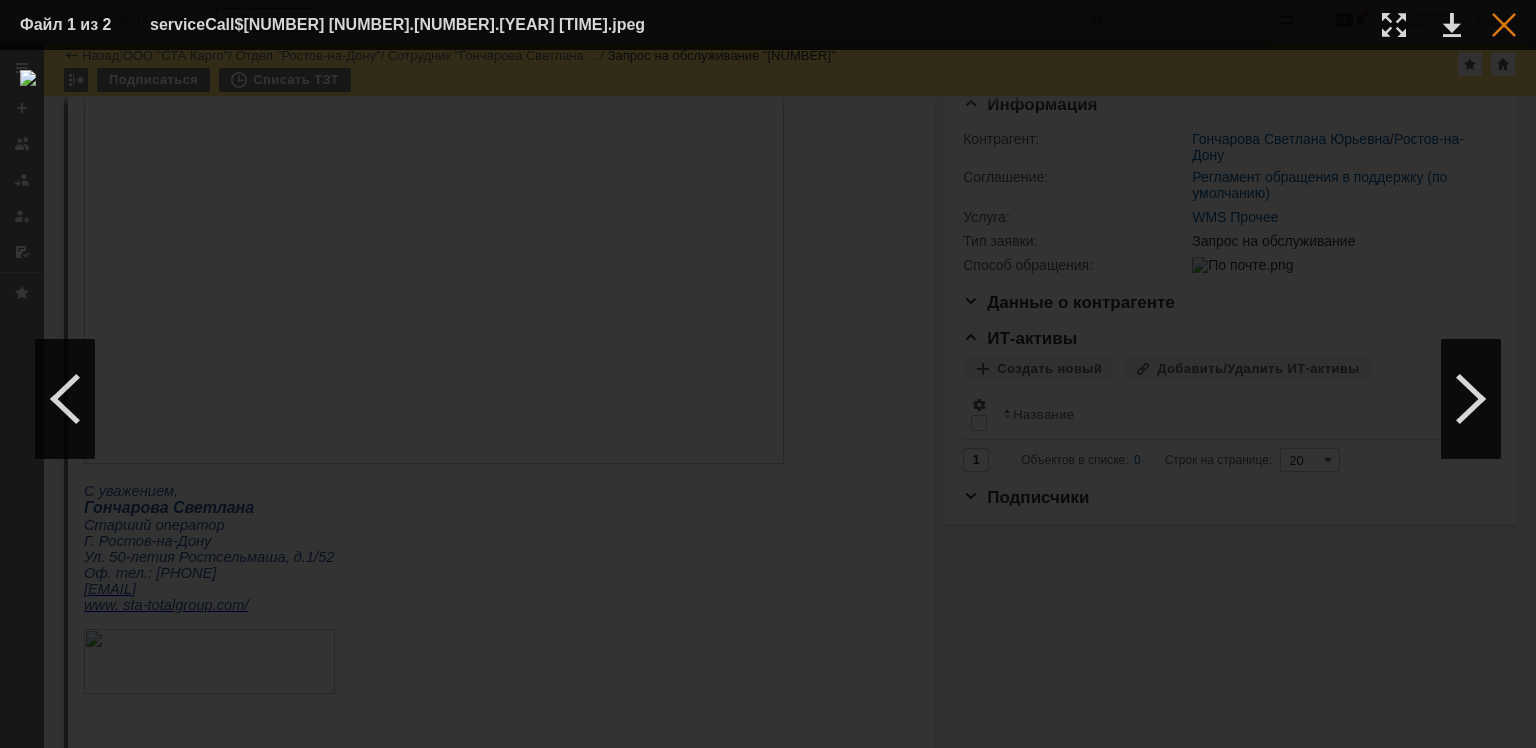 click at bounding box center (1504, 25) 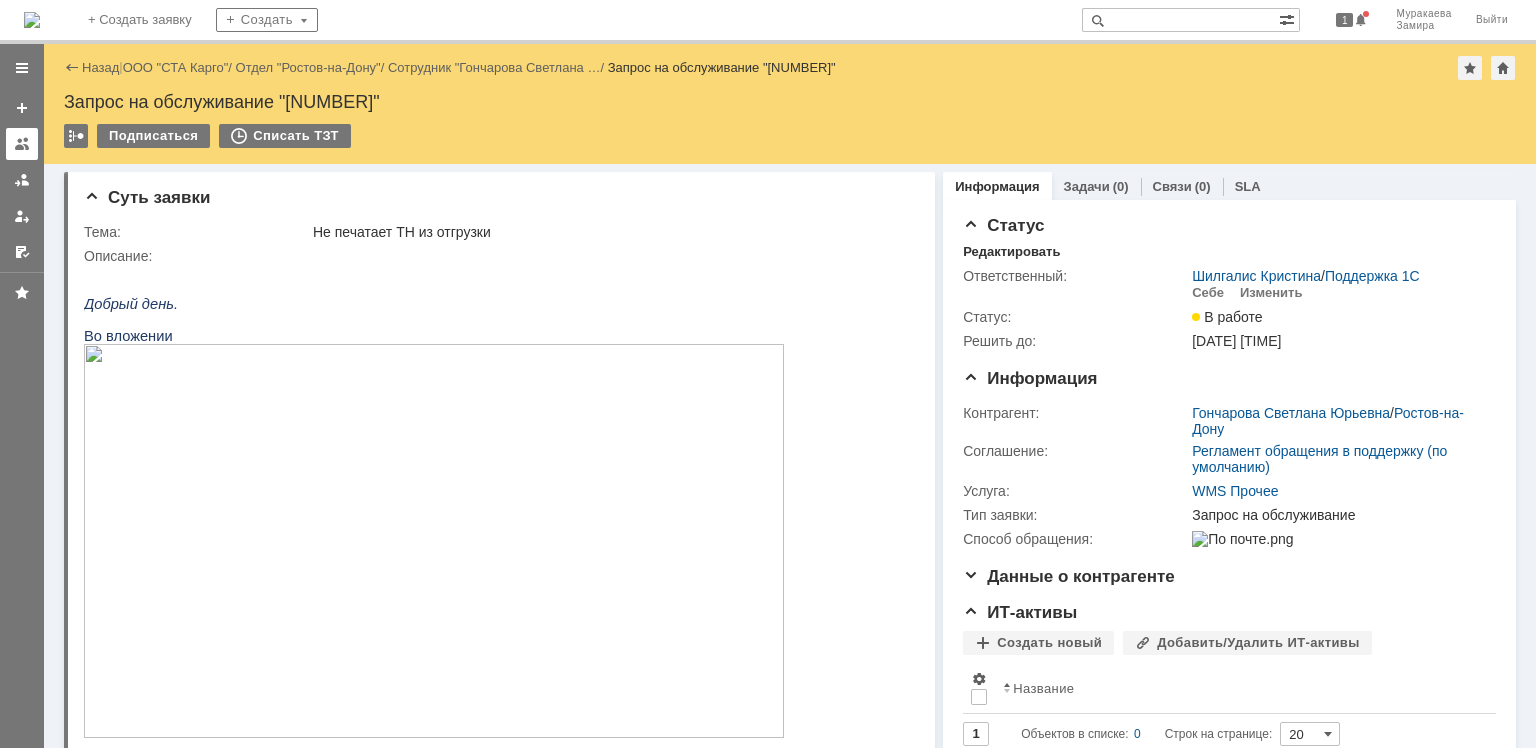 click at bounding box center (22, 144) 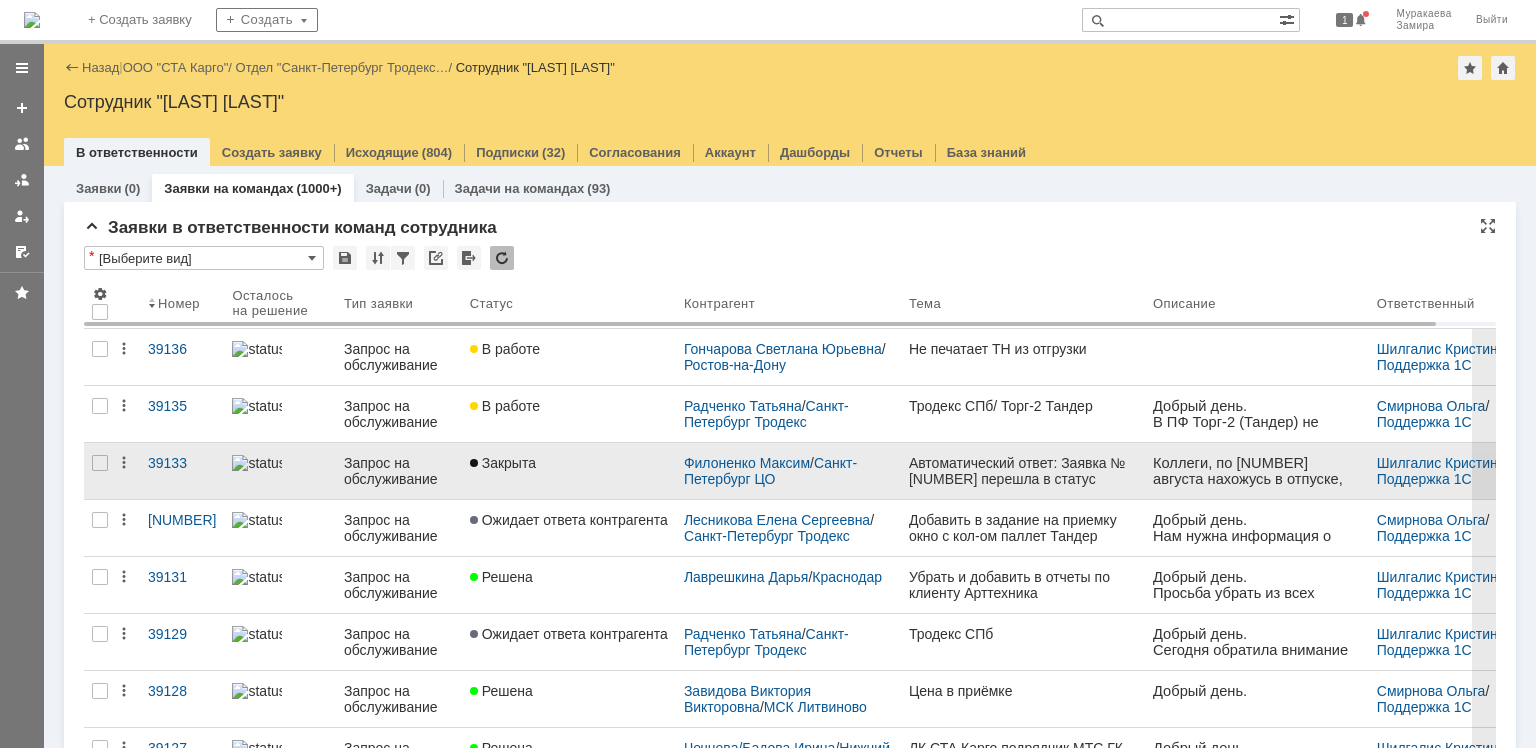 click on "Запрос на обслуживание" at bounding box center [399, 471] 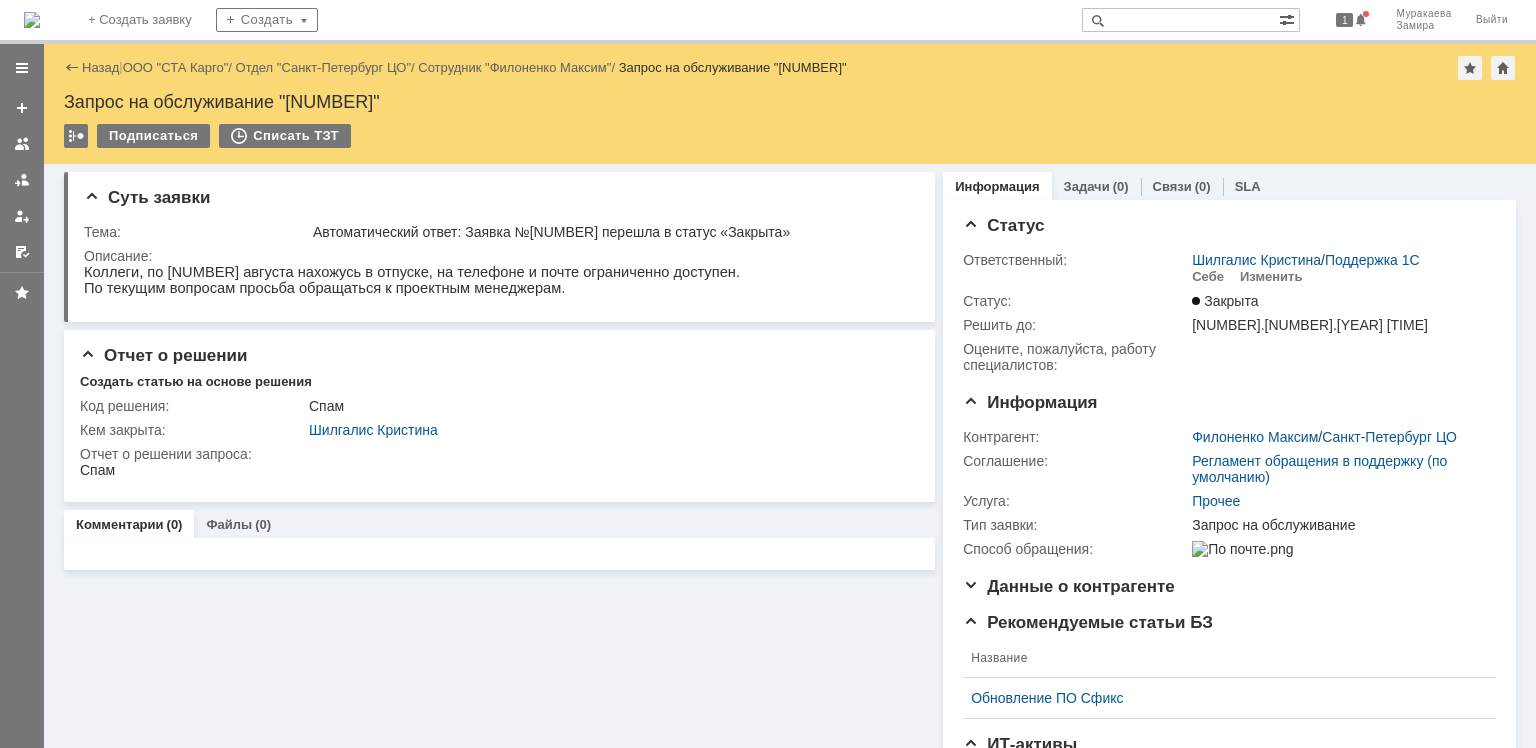 drag, startPoint x: 20, startPoint y: 143, endPoint x: 29, endPoint y: 166, distance: 24.698177 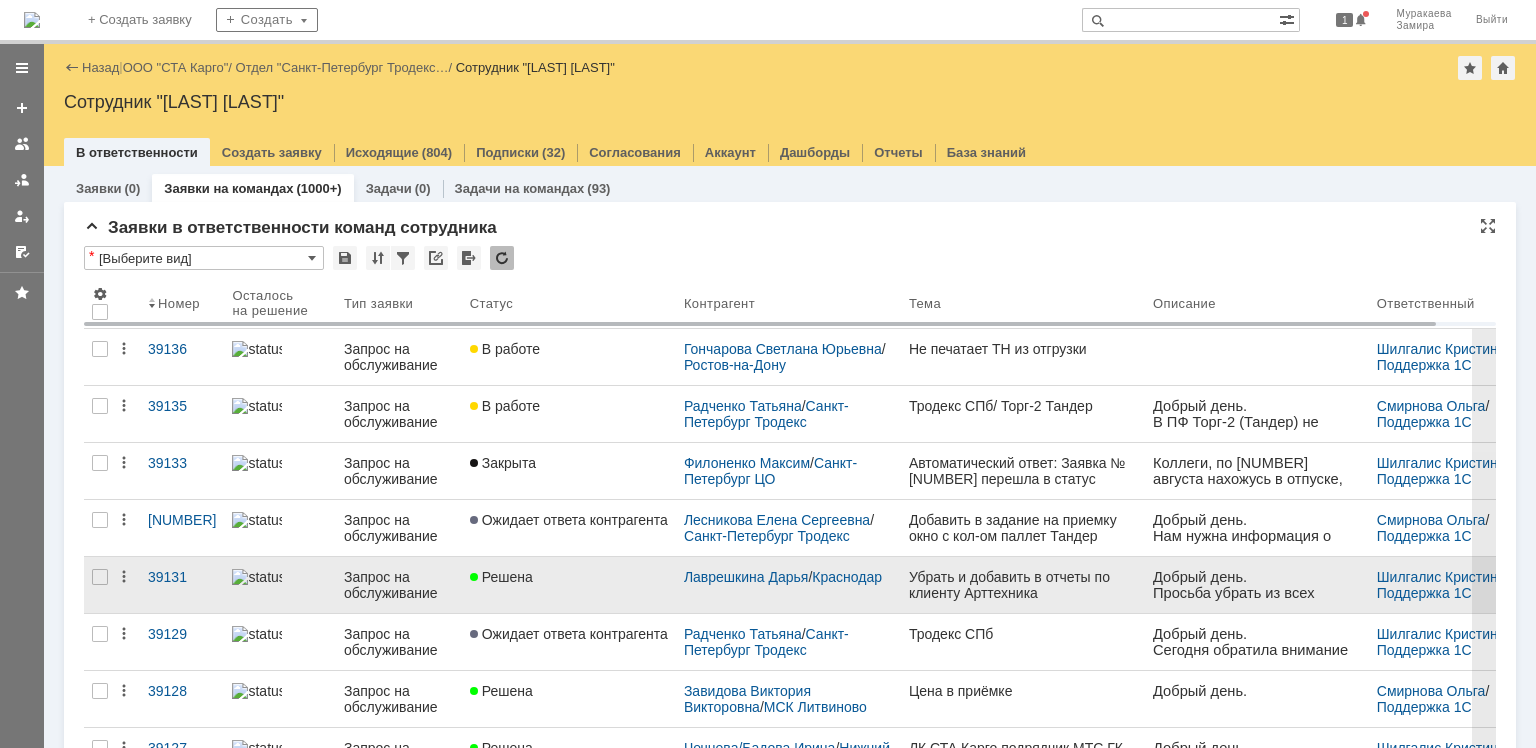 click on "Запрос на обслуживание" at bounding box center [399, 585] 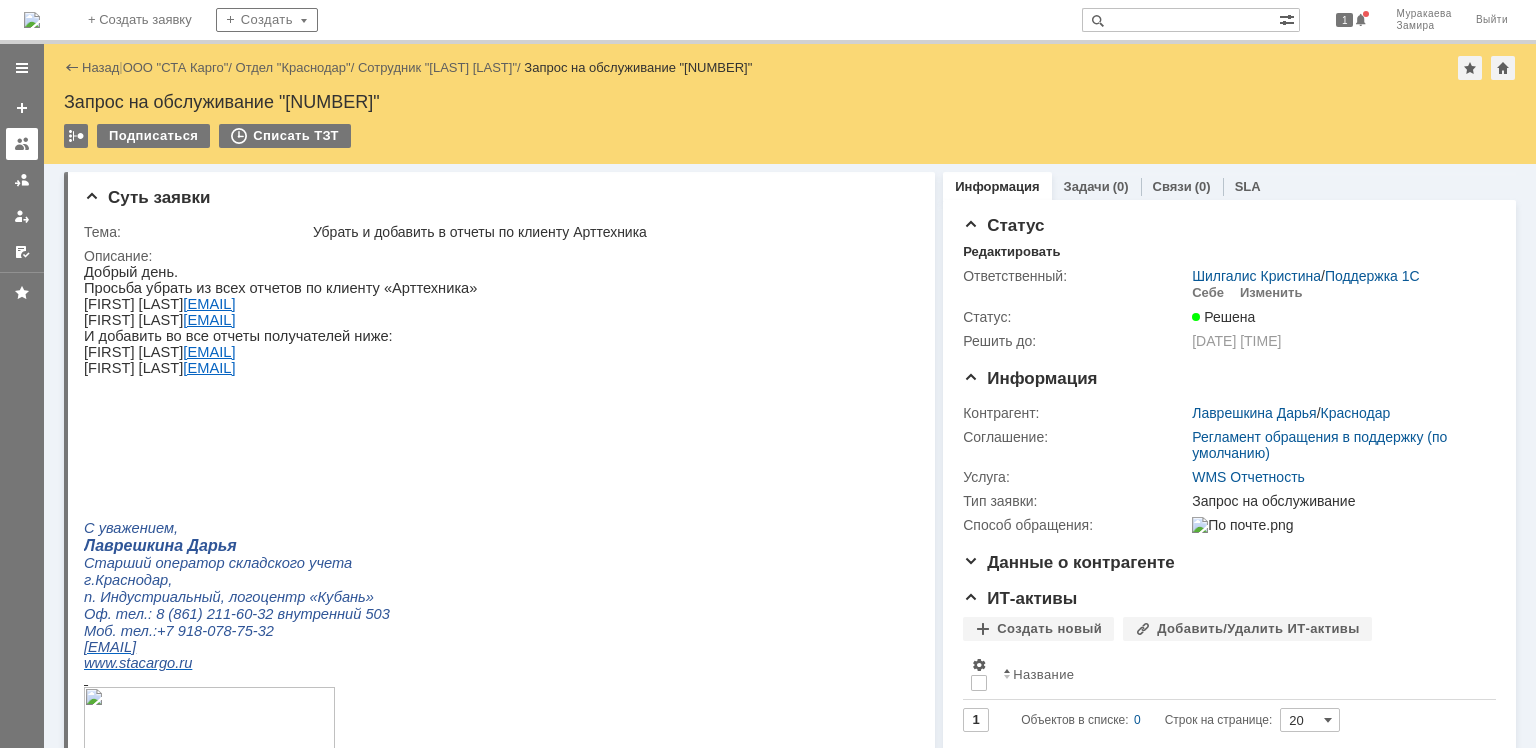 click at bounding box center [22, 144] 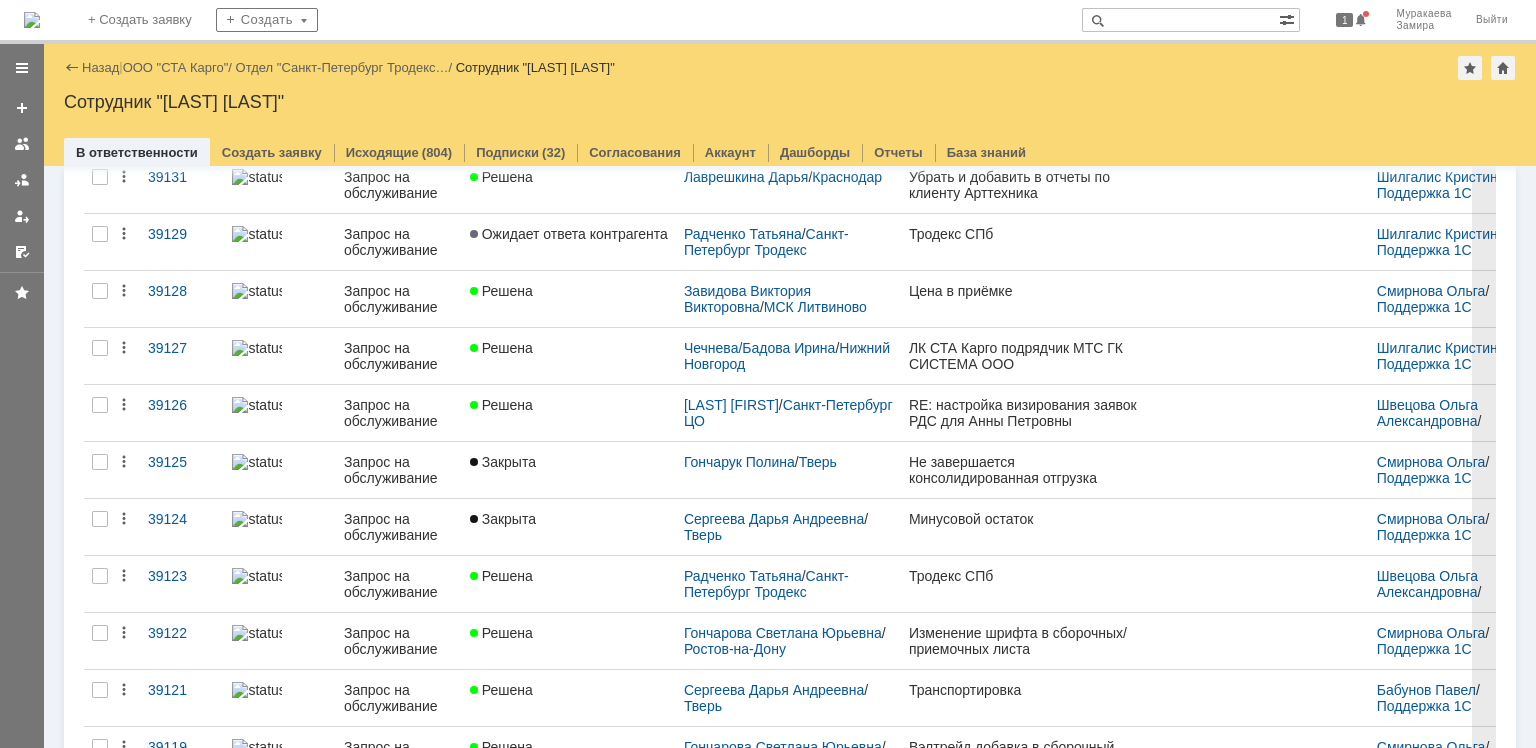 scroll, scrollTop: 0, scrollLeft: 0, axis: both 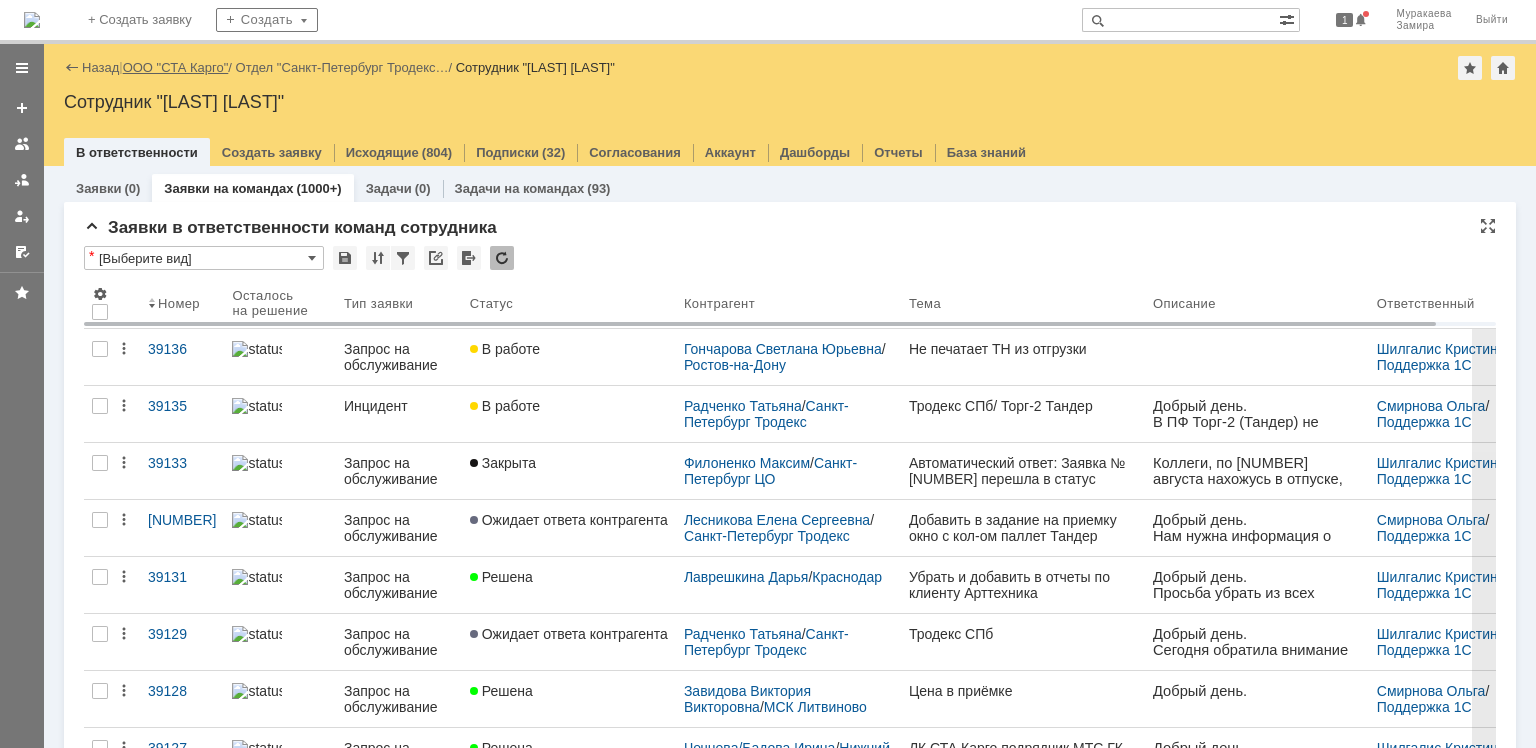 click on "ООО "СТА Карго"" at bounding box center (176, 67) 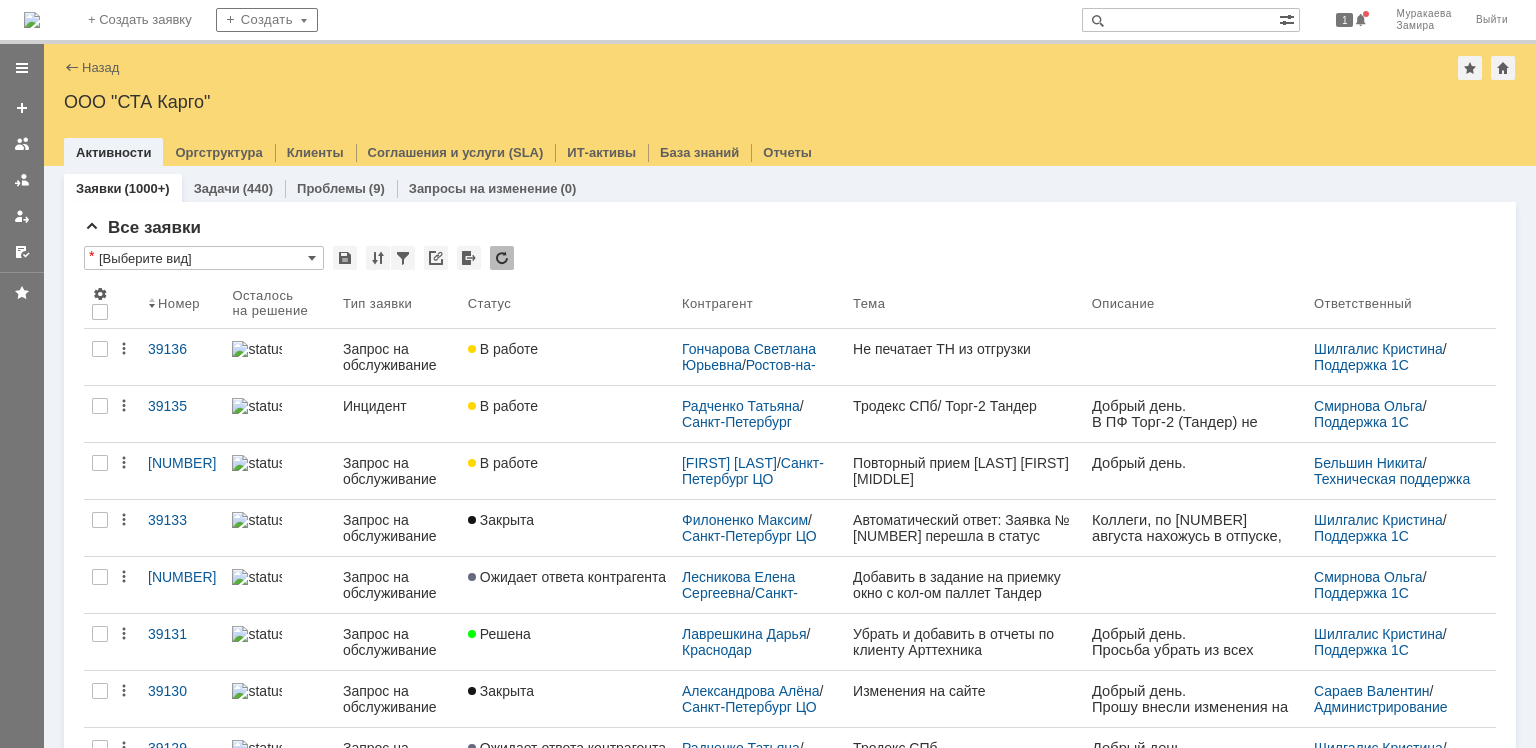 scroll, scrollTop: 0, scrollLeft: 0, axis: both 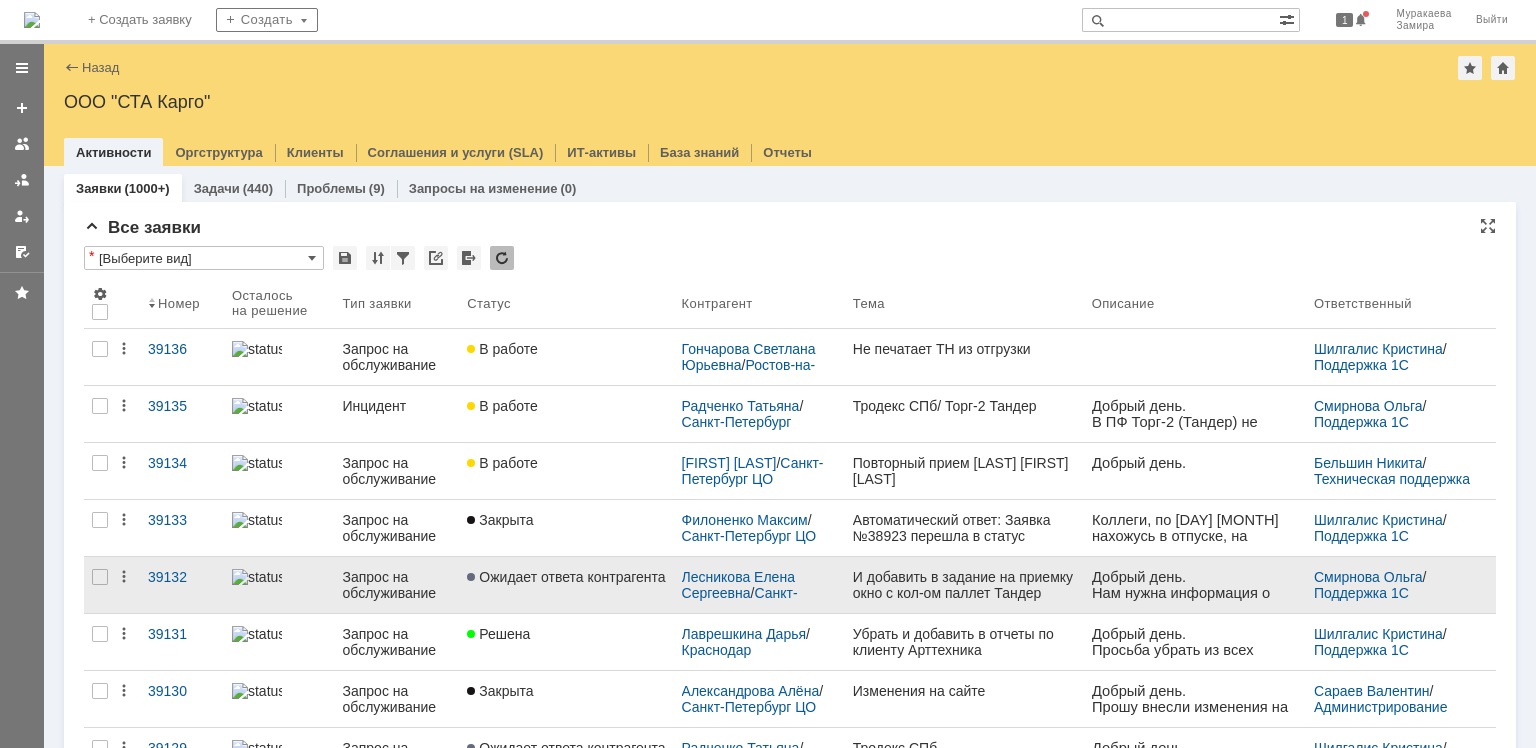 click on "Запрос на обслуживание" at bounding box center [396, 585] 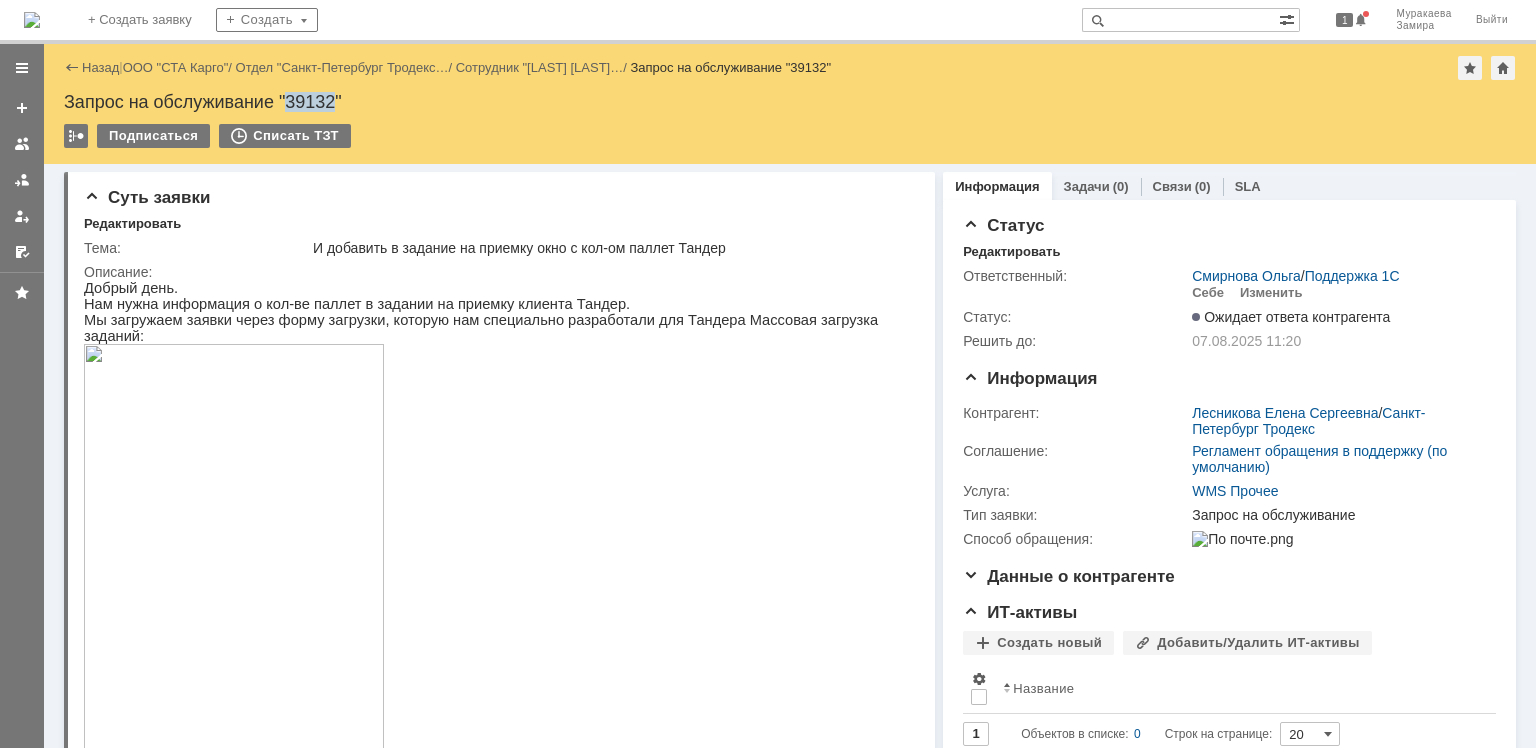 drag, startPoint x: 336, startPoint y: 99, endPoint x: 292, endPoint y: 90, distance: 44.911022 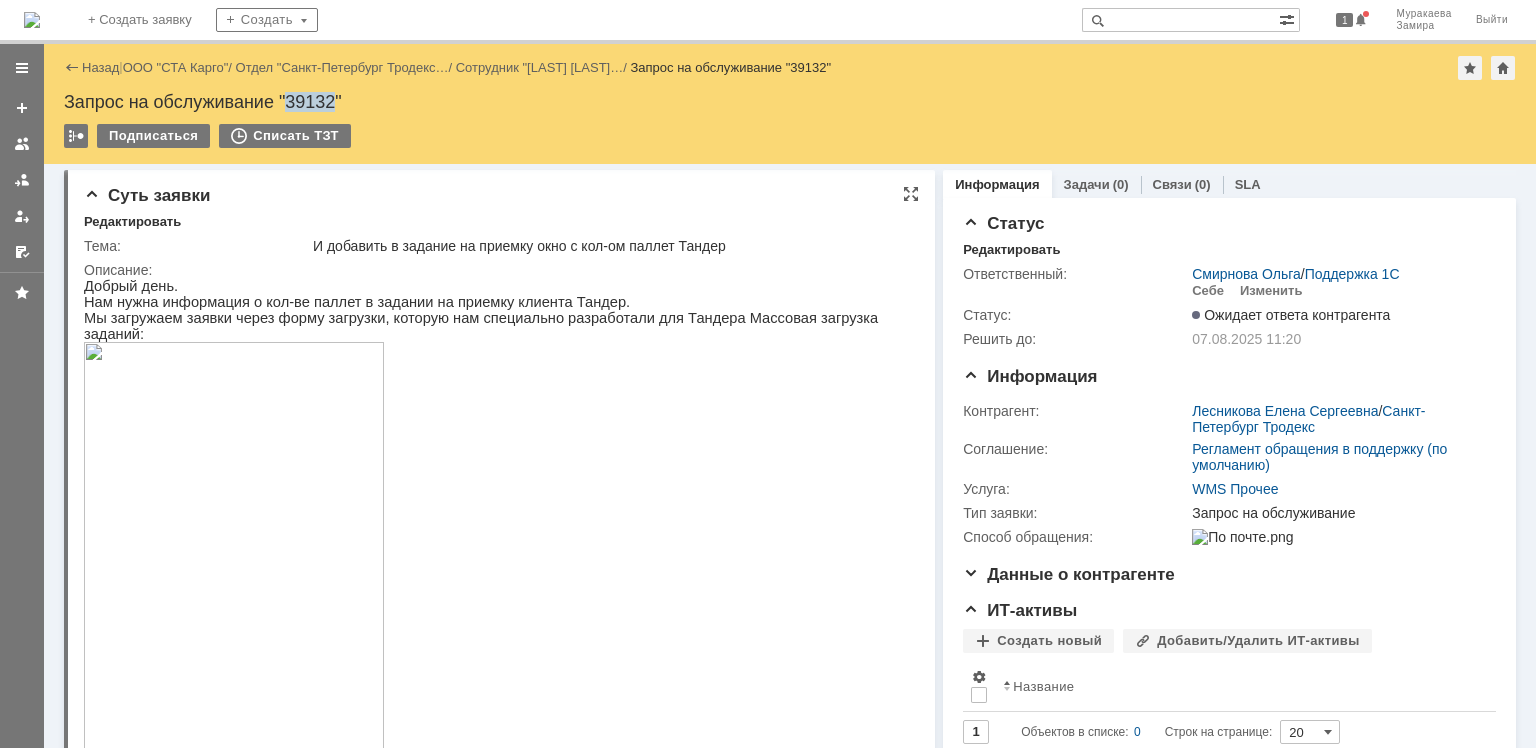 scroll, scrollTop: 0, scrollLeft: 0, axis: both 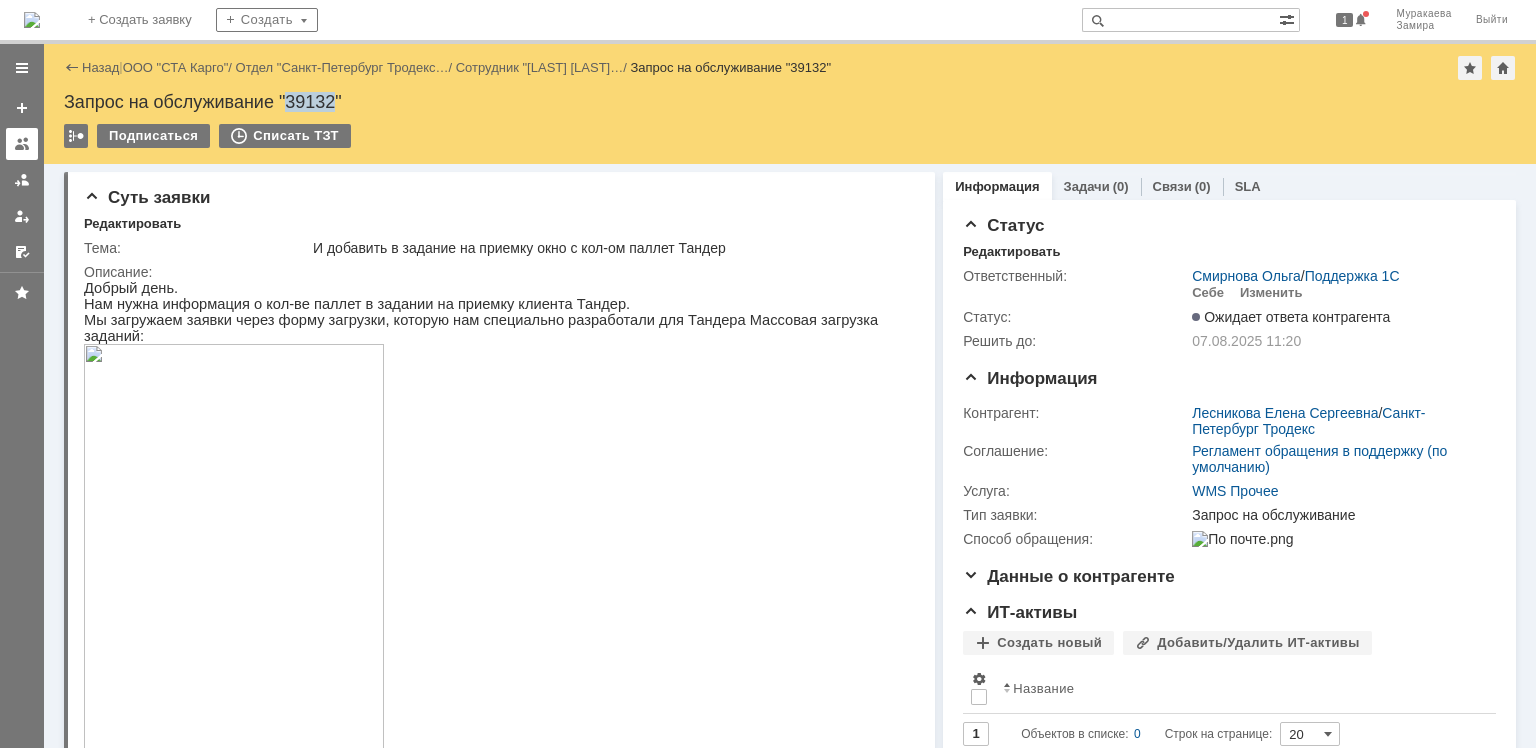 click at bounding box center [22, 144] 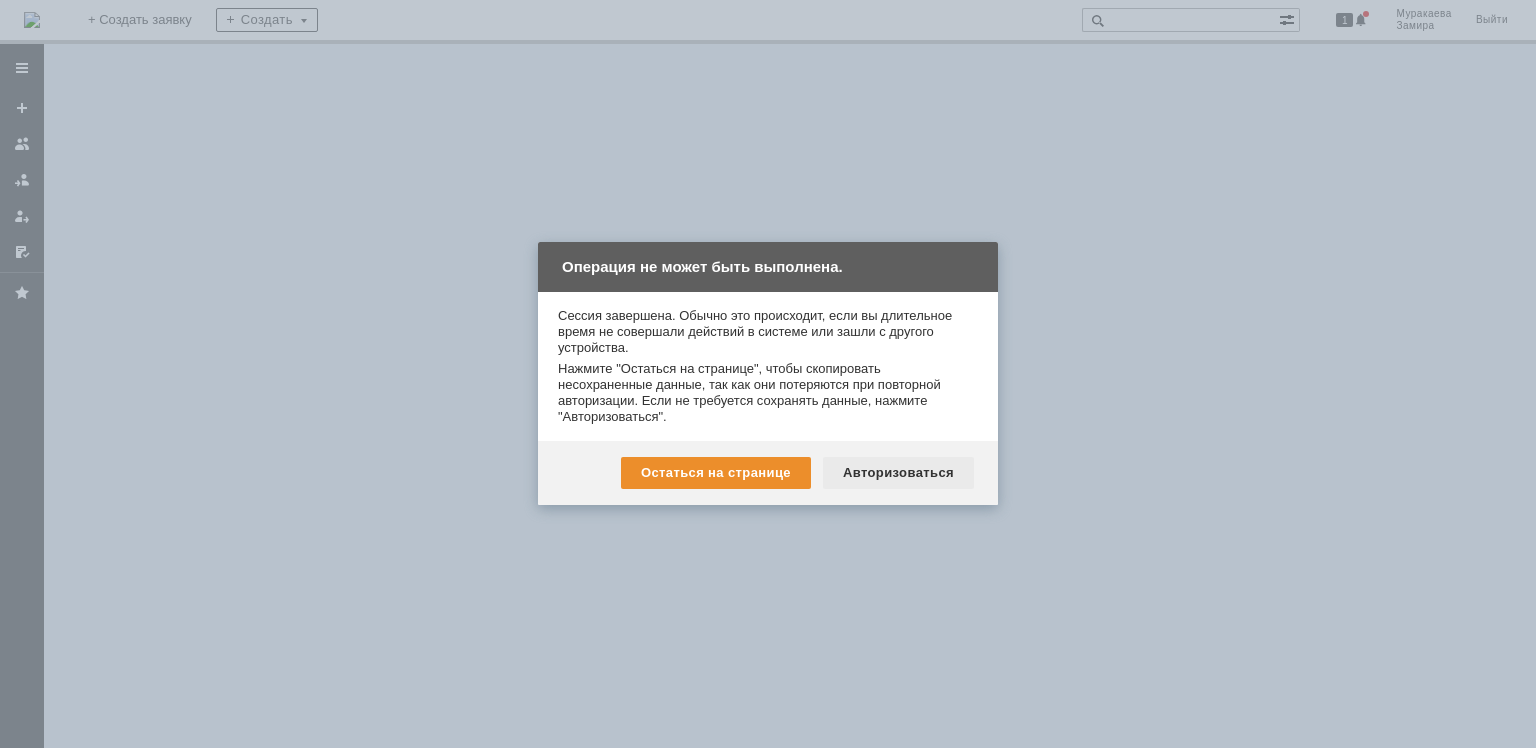 click on "Авторизоваться" at bounding box center [898, 473] 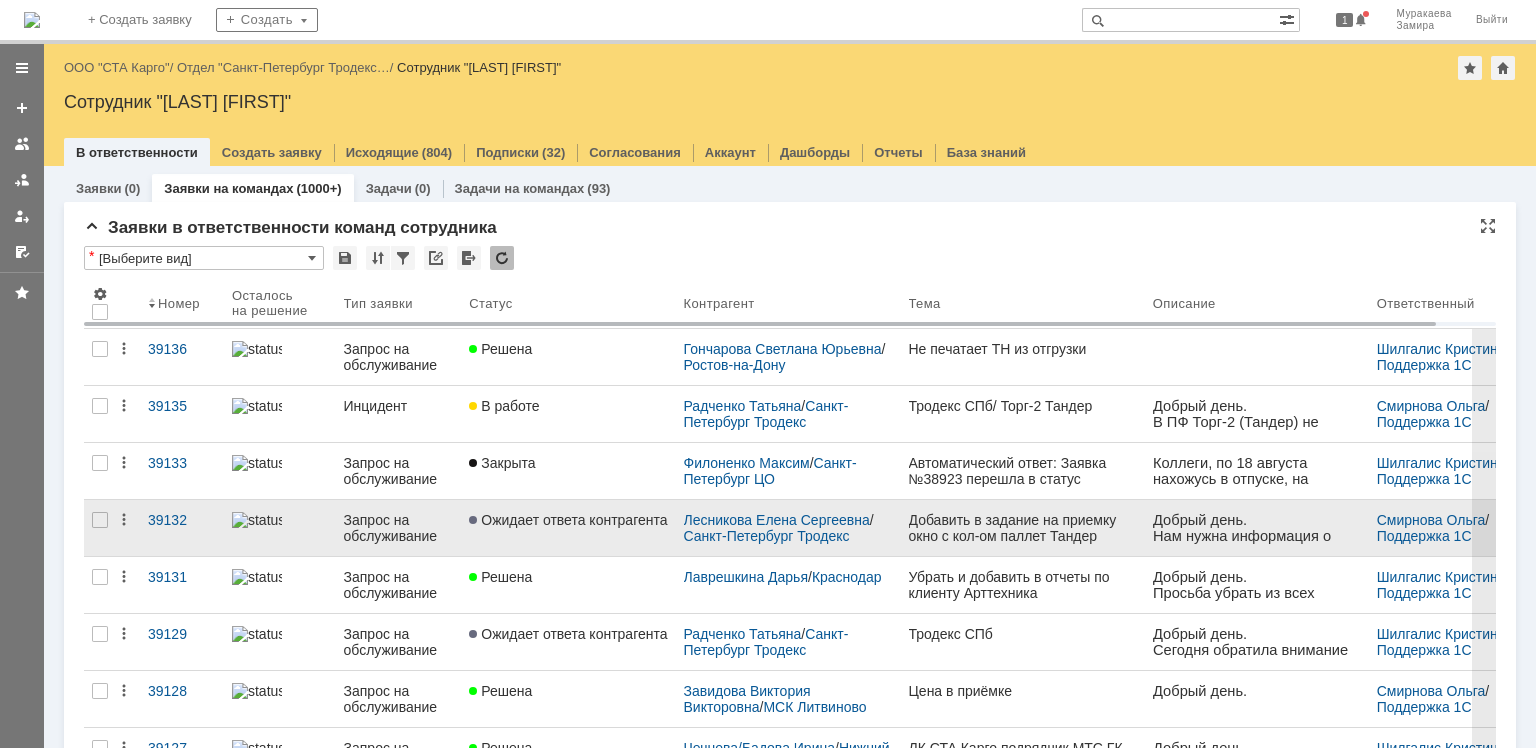 scroll, scrollTop: 0, scrollLeft: 0, axis: both 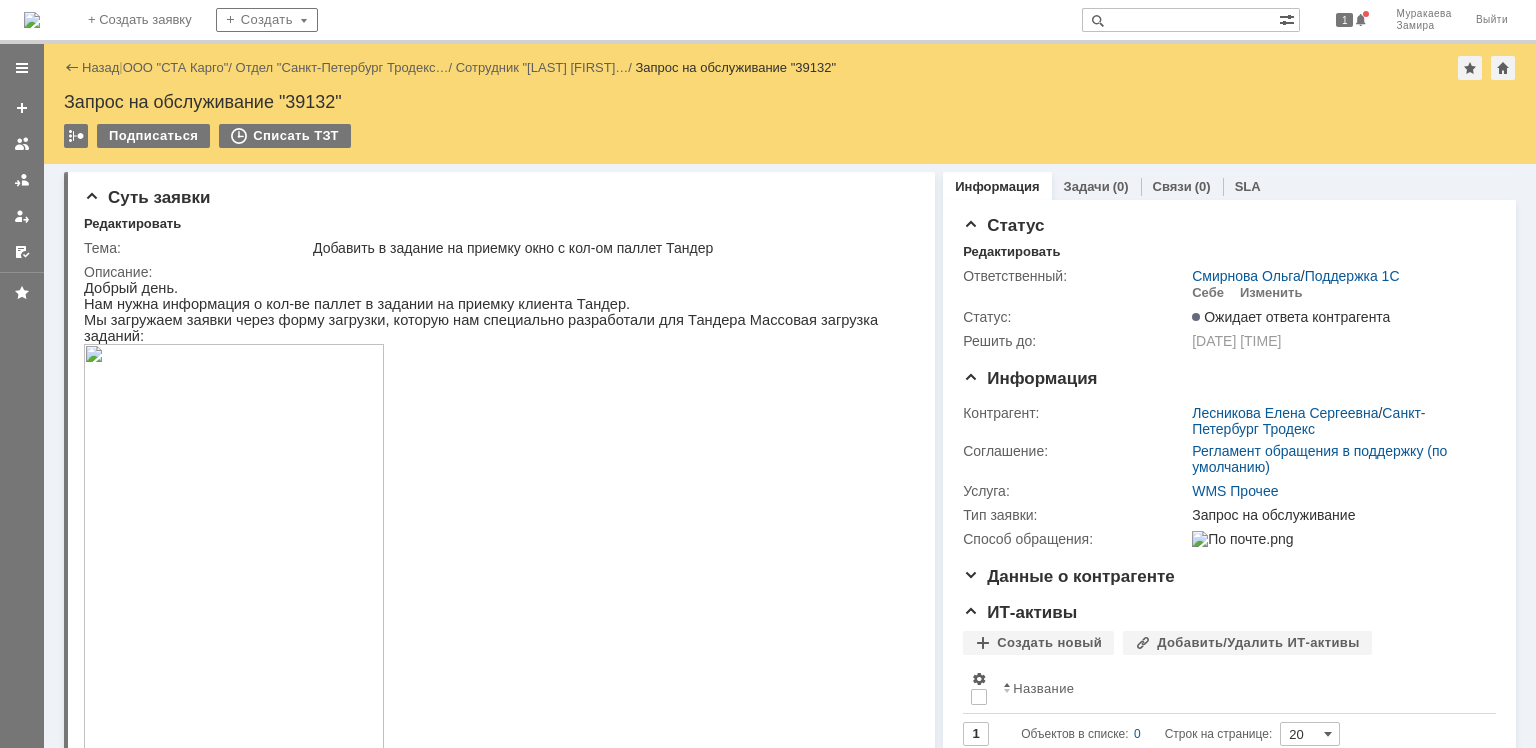 click on "Запрос на обслуживание "[NUMBER]"" at bounding box center [790, 102] 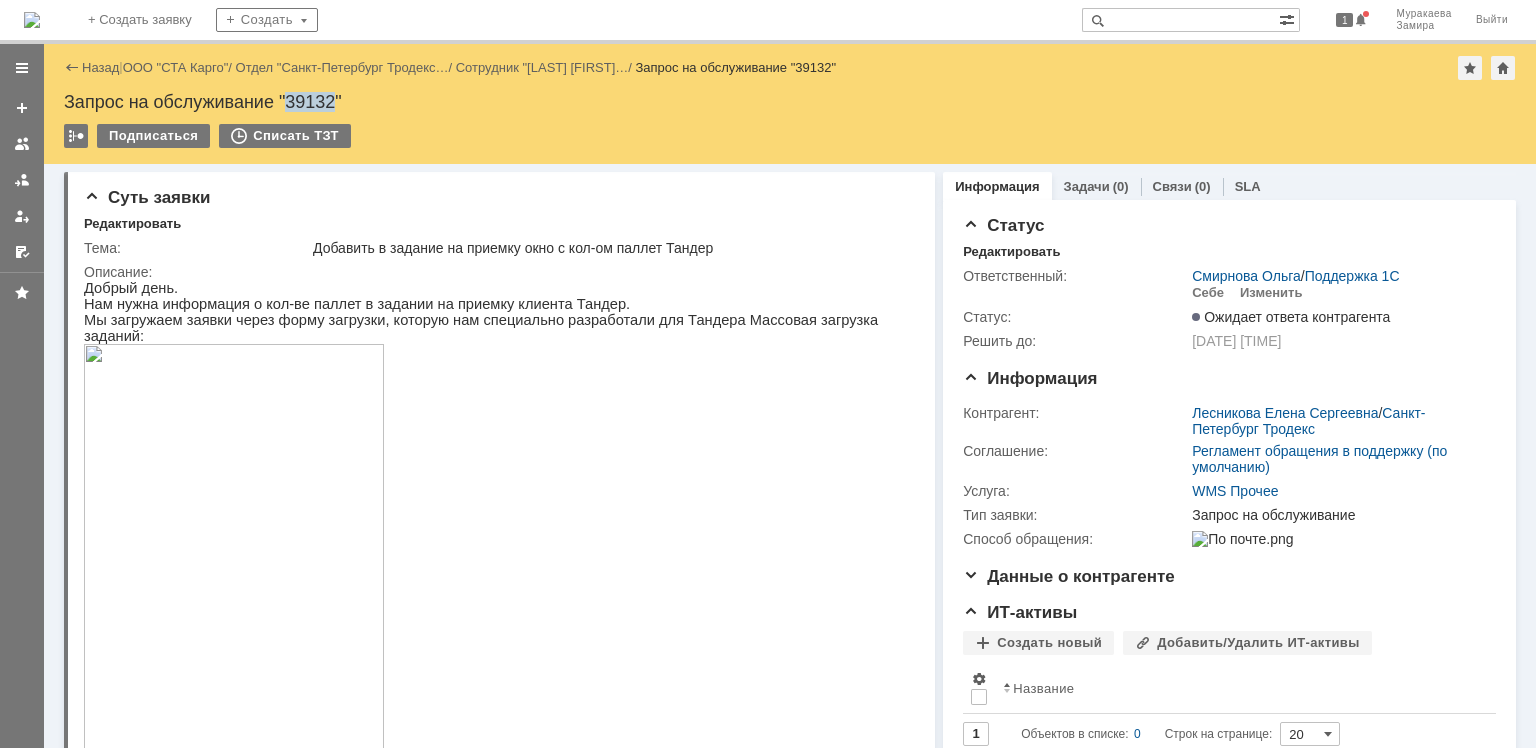 click on "Запрос на обслуживание "[NUMBER]"" at bounding box center [790, 102] 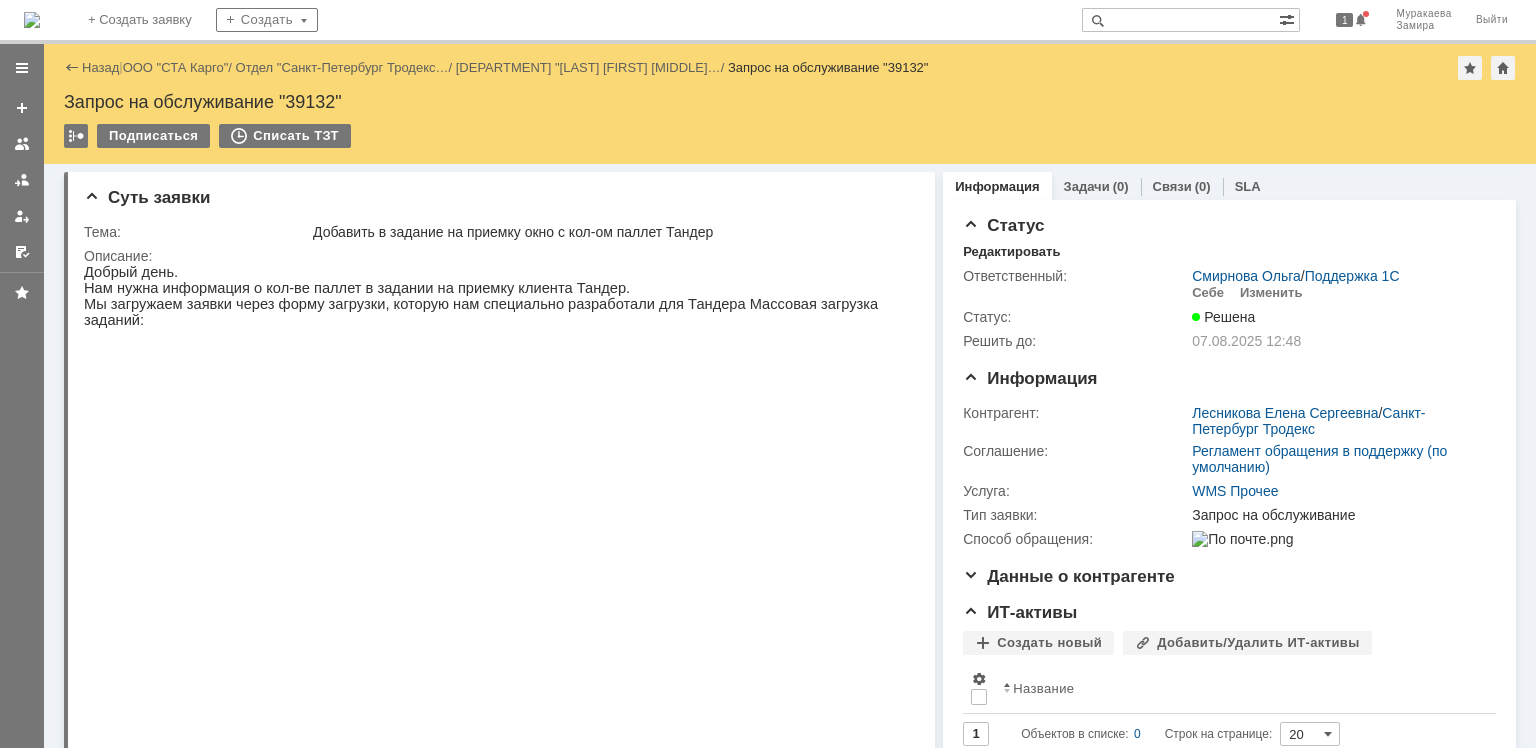 scroll, scrollTop: 0, scrollLeft: 0, axis: both 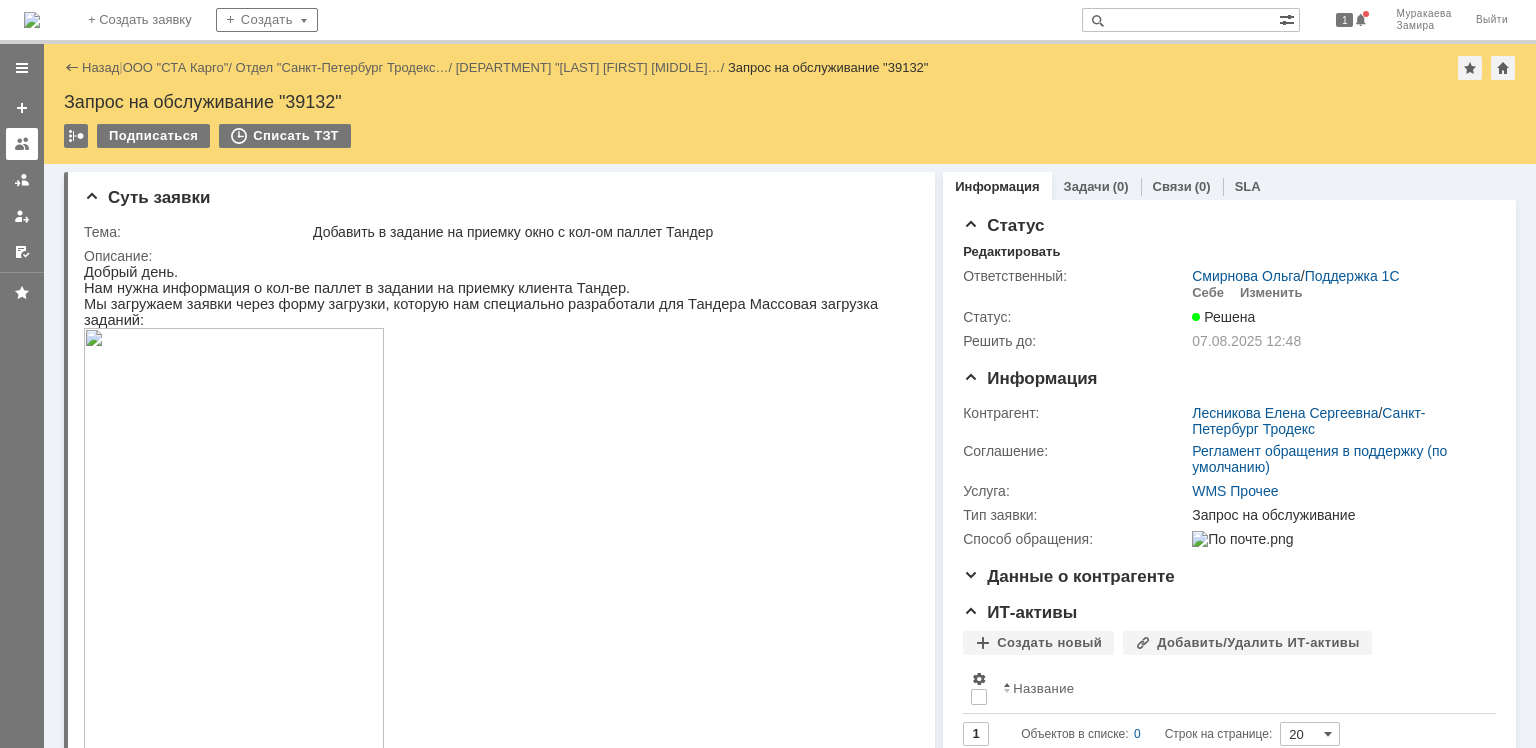 click at bounding box center [22, 144] 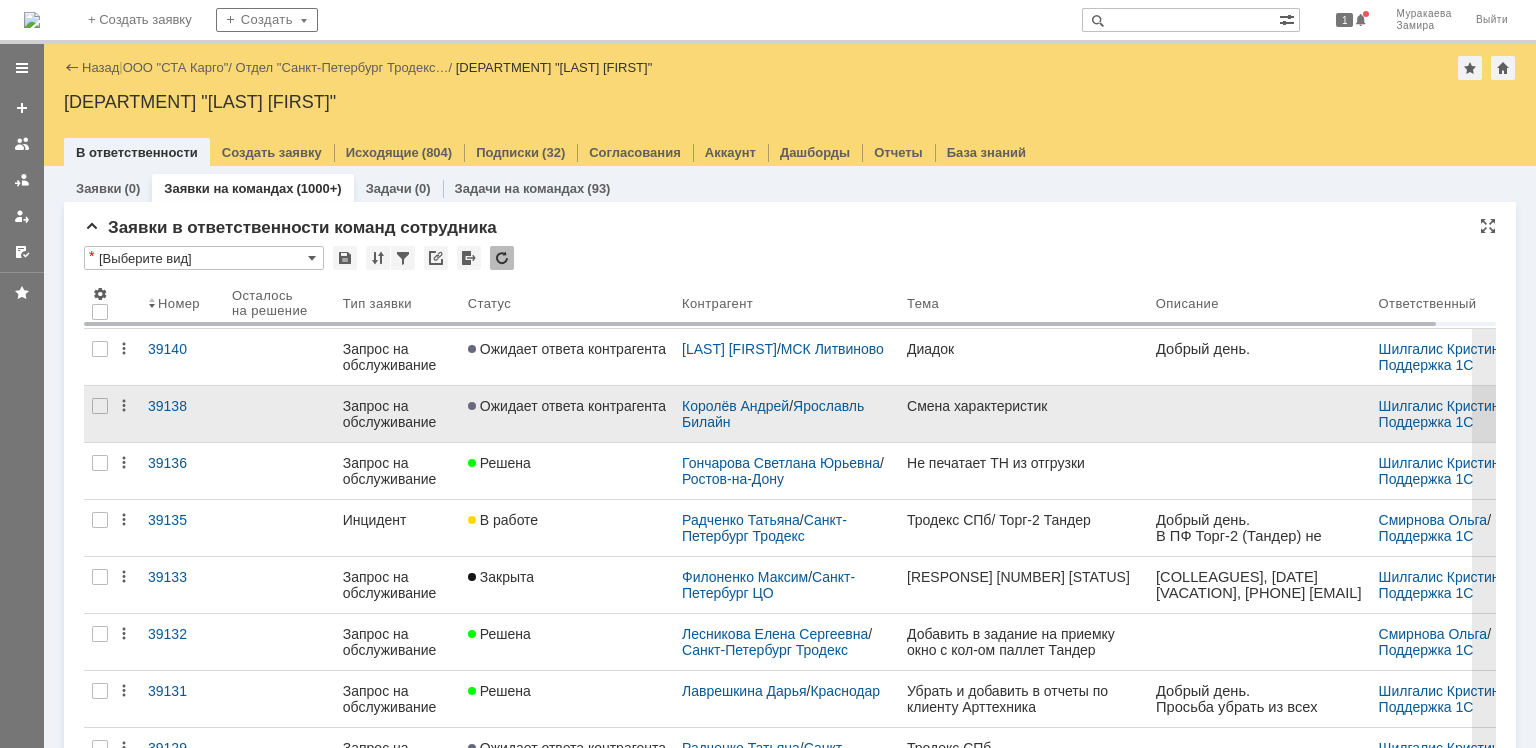 scroll, scrollTop: 0, scrollLeft: 0, axis: both 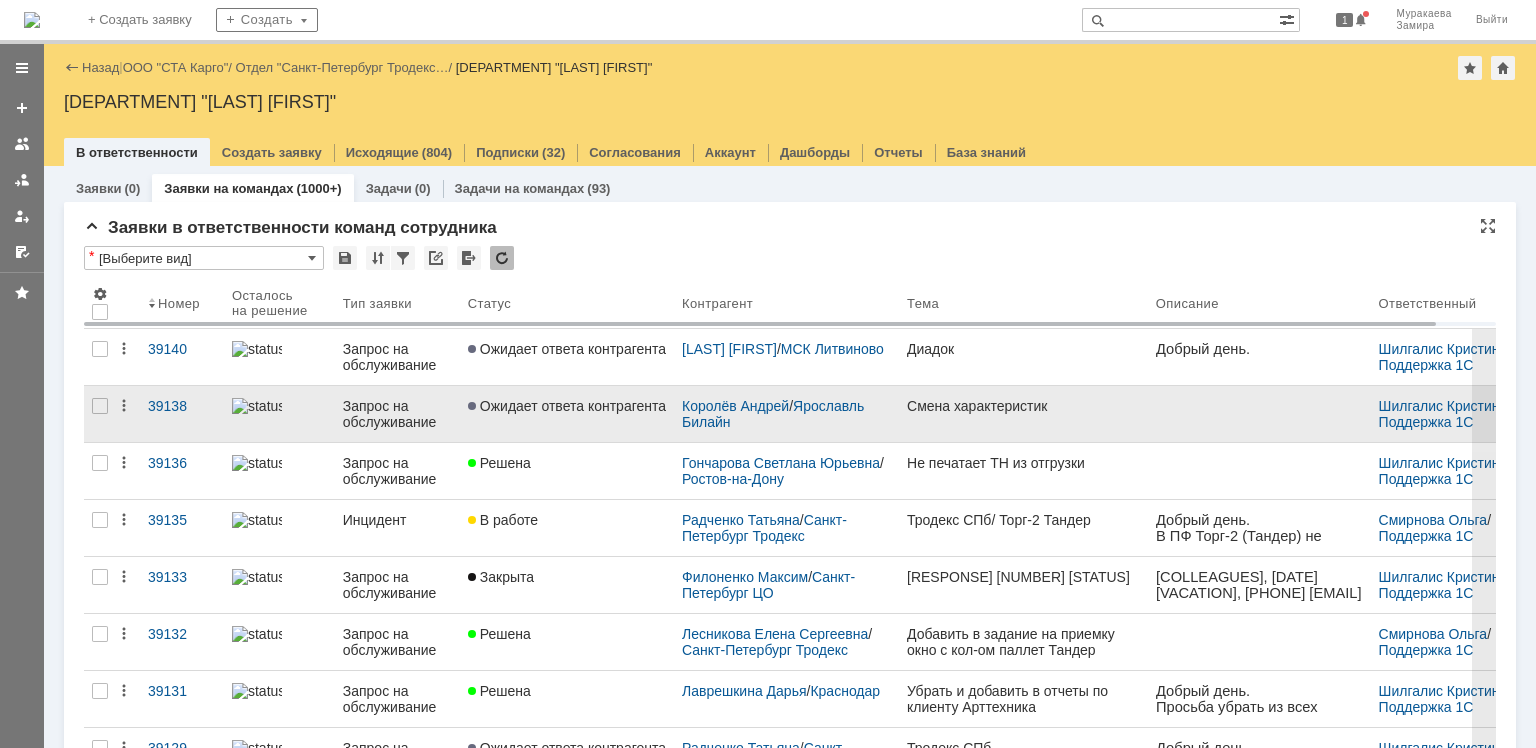 click on "Запрос на обслуживание" at bounding box center (397, 414) 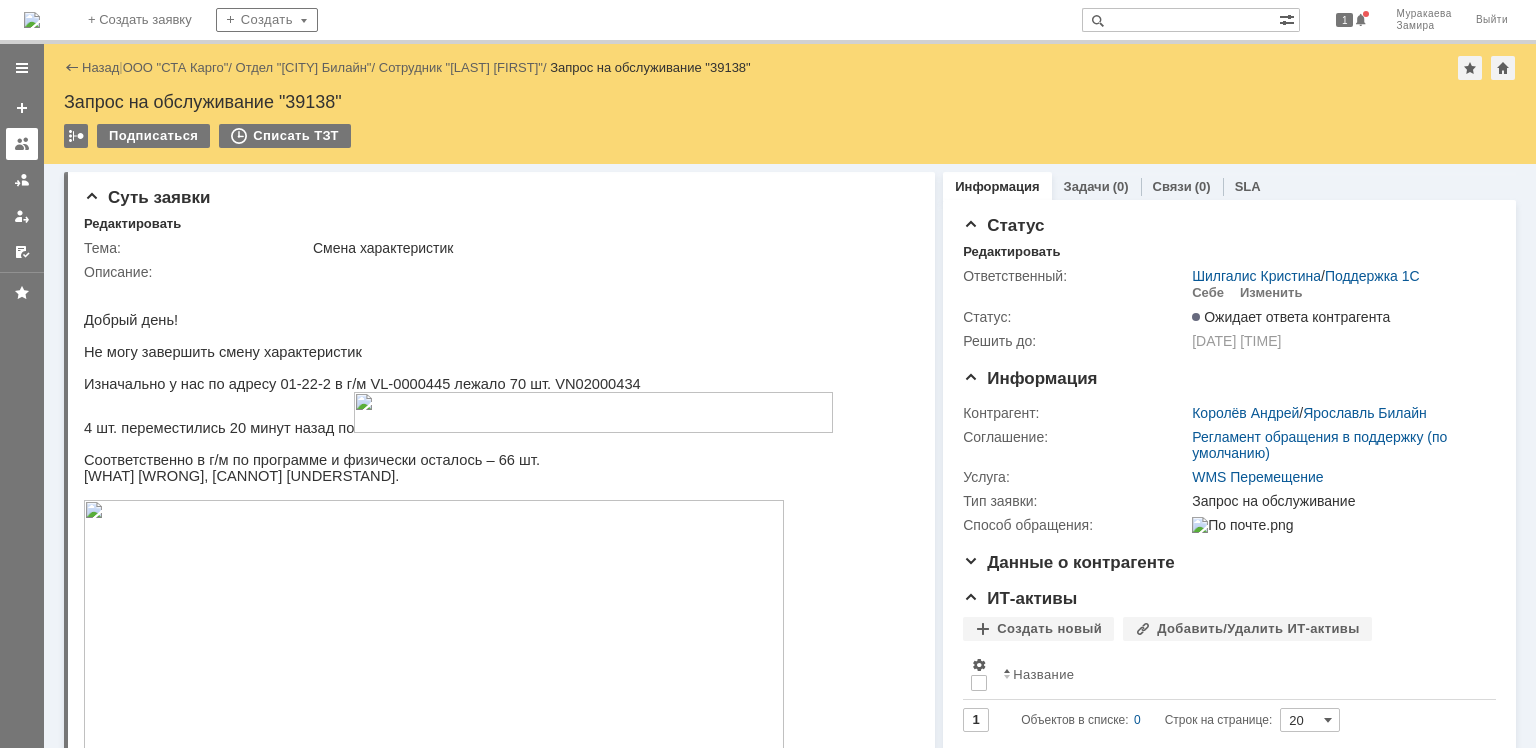 click at bounding box center (22, 144) 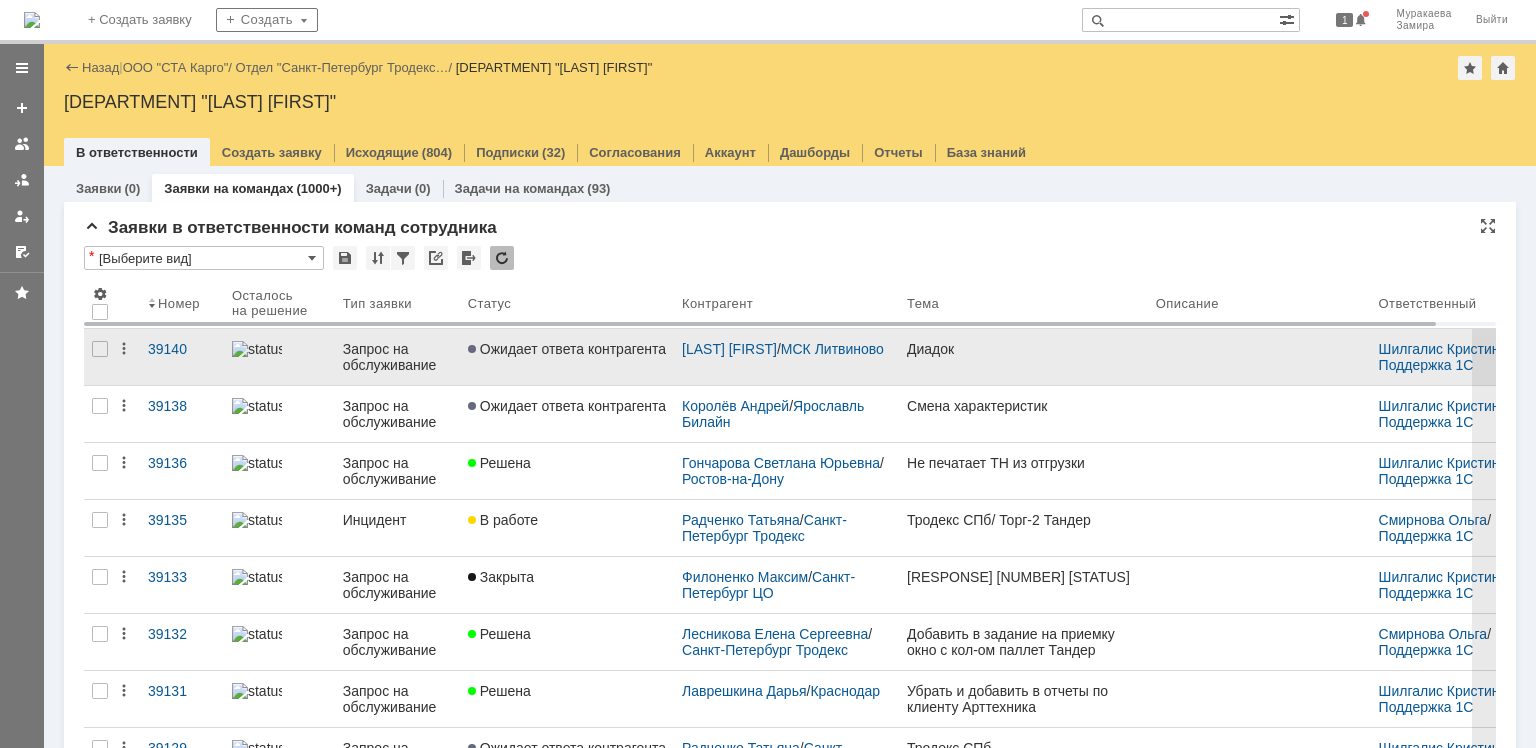 click on "Запрос на обслуживание" at bounding box center (397, 357) 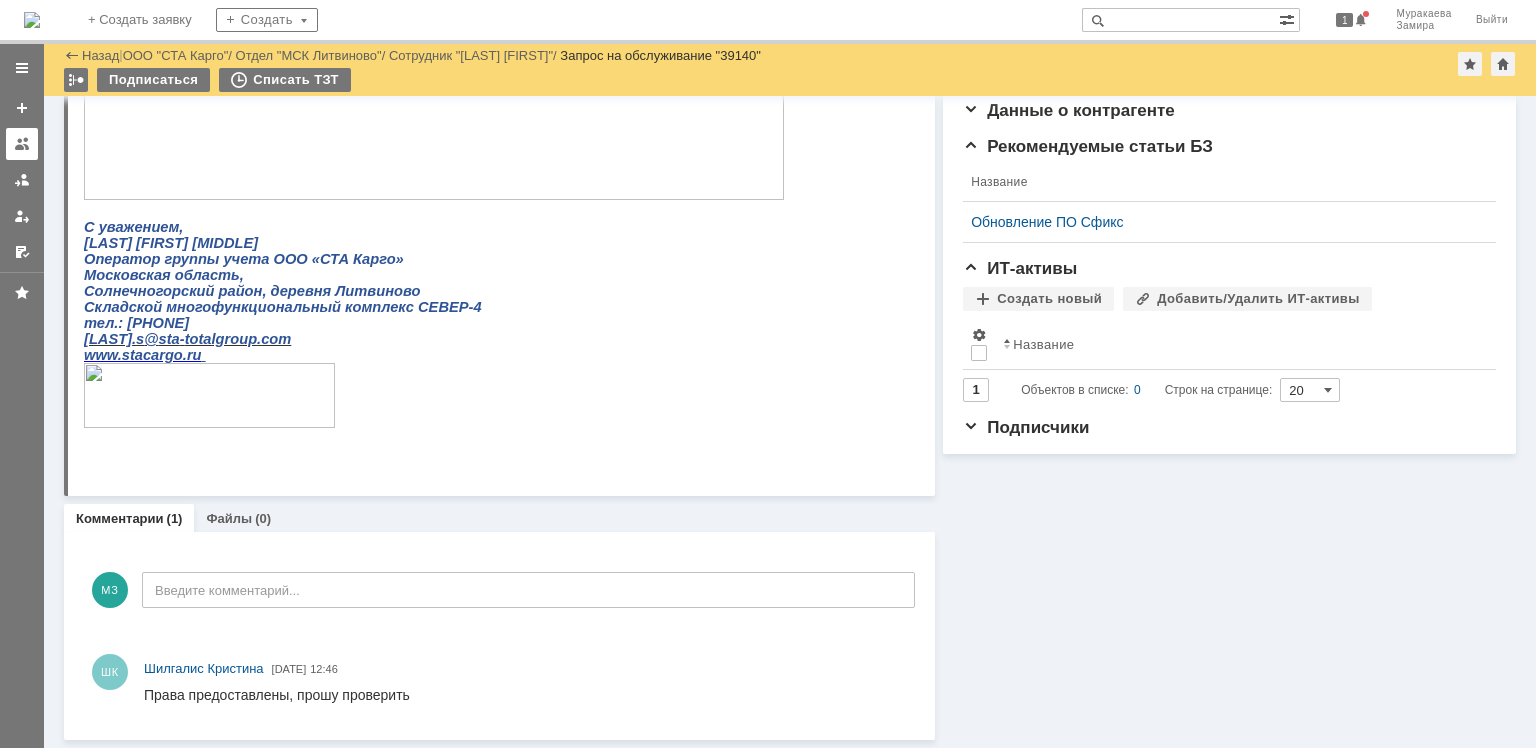 click at bounding box center [22, 144] 